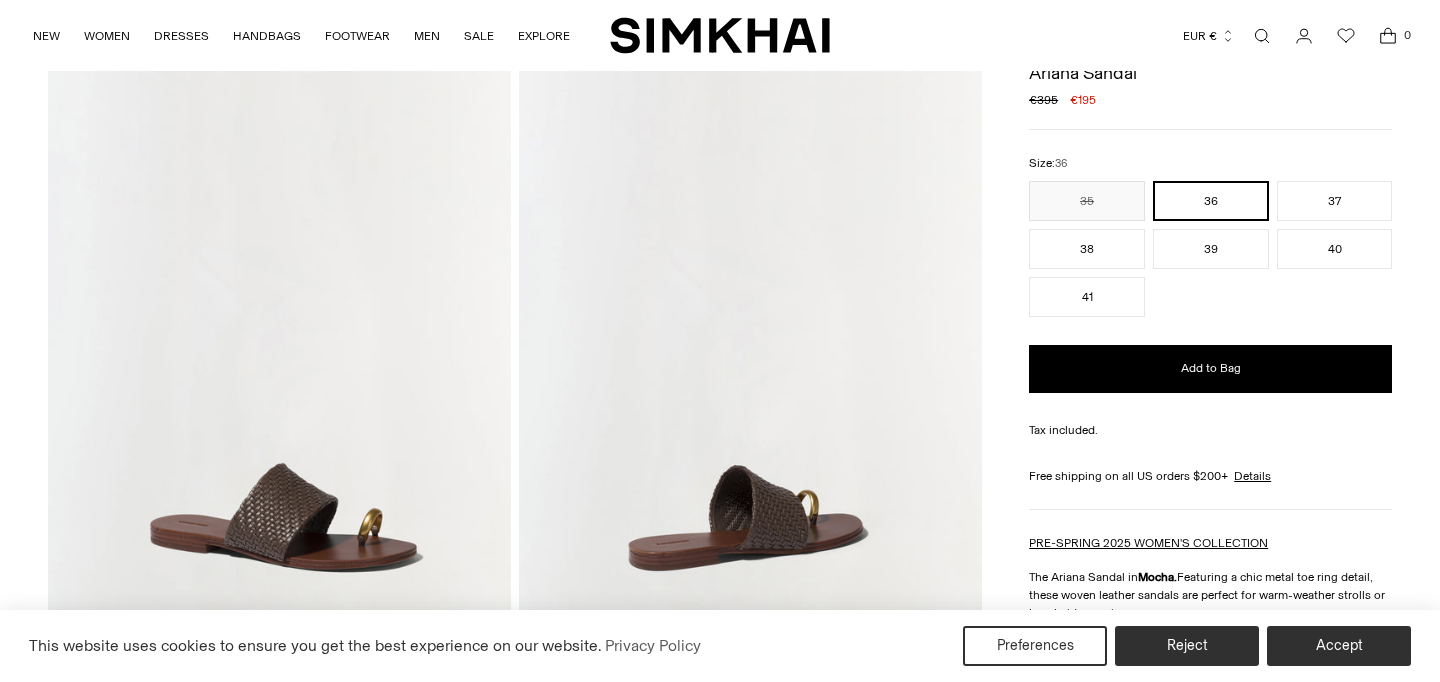 scroll, scrollTop: 102, scrollLeft: 0, axis: vertical 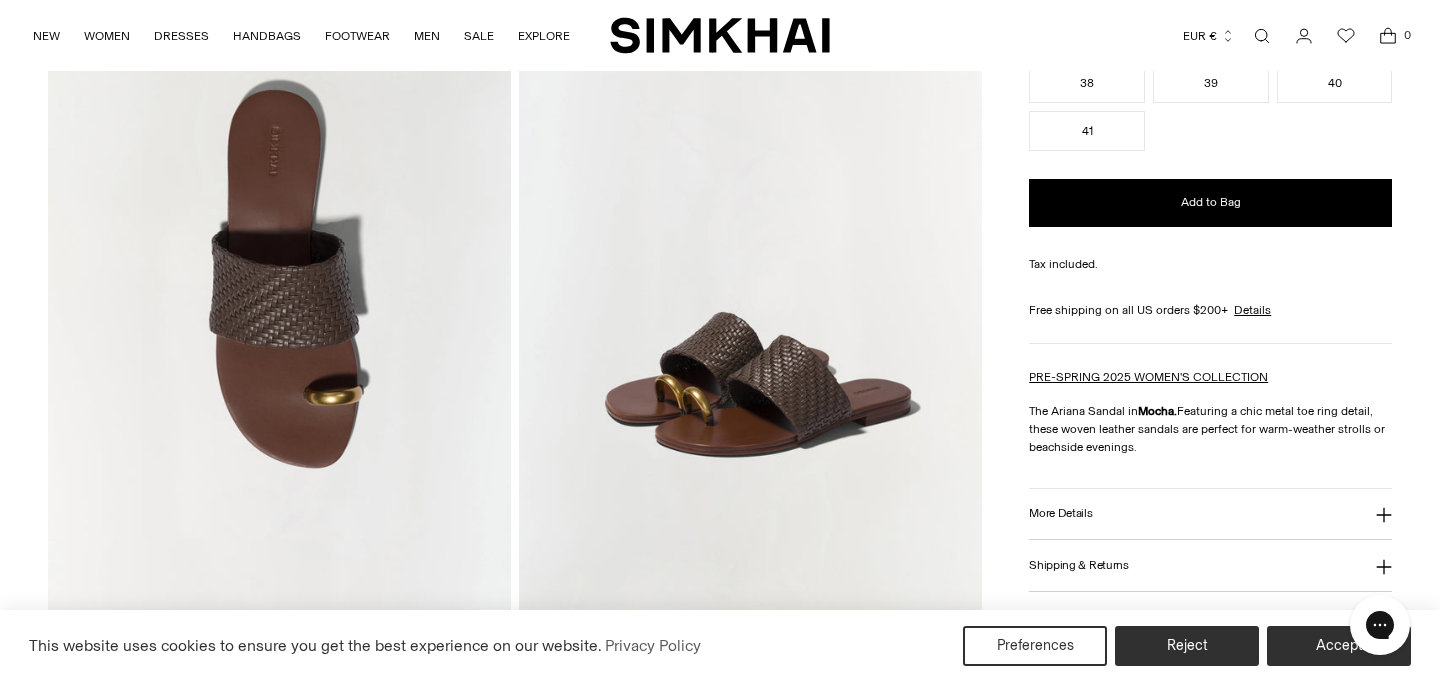 click on "More Details" at bounding box center [1060, 513] 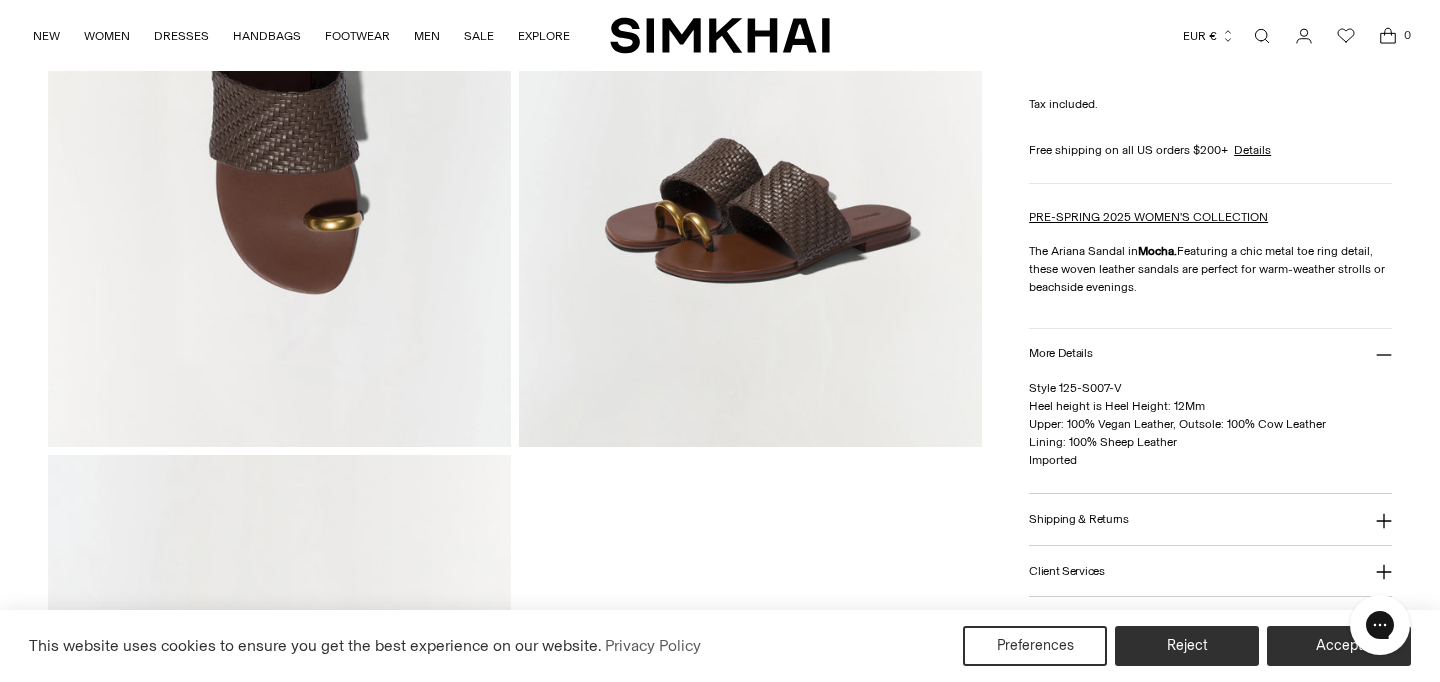 scroll, scrollTop: 1098, scrollLeft: 0, axis: vertical 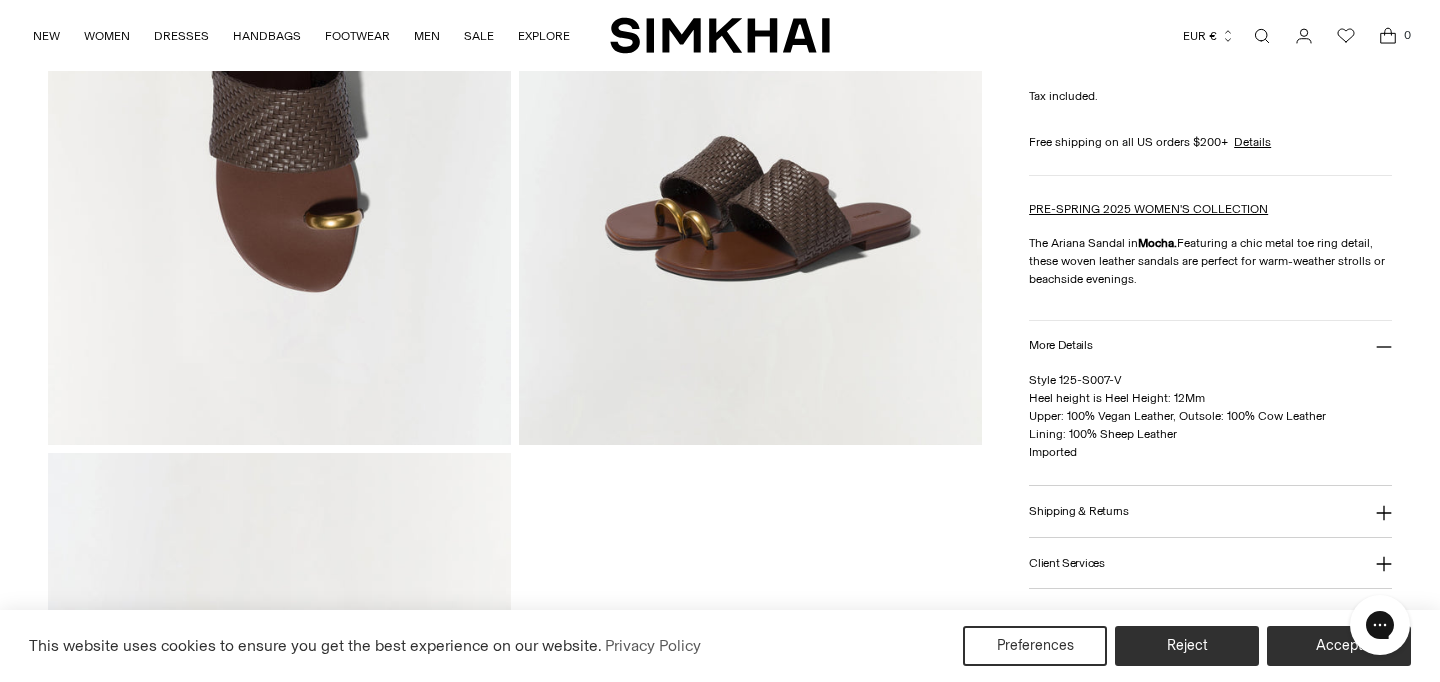 click on "Shipping & Returns" at bounding box center [1079, 511] 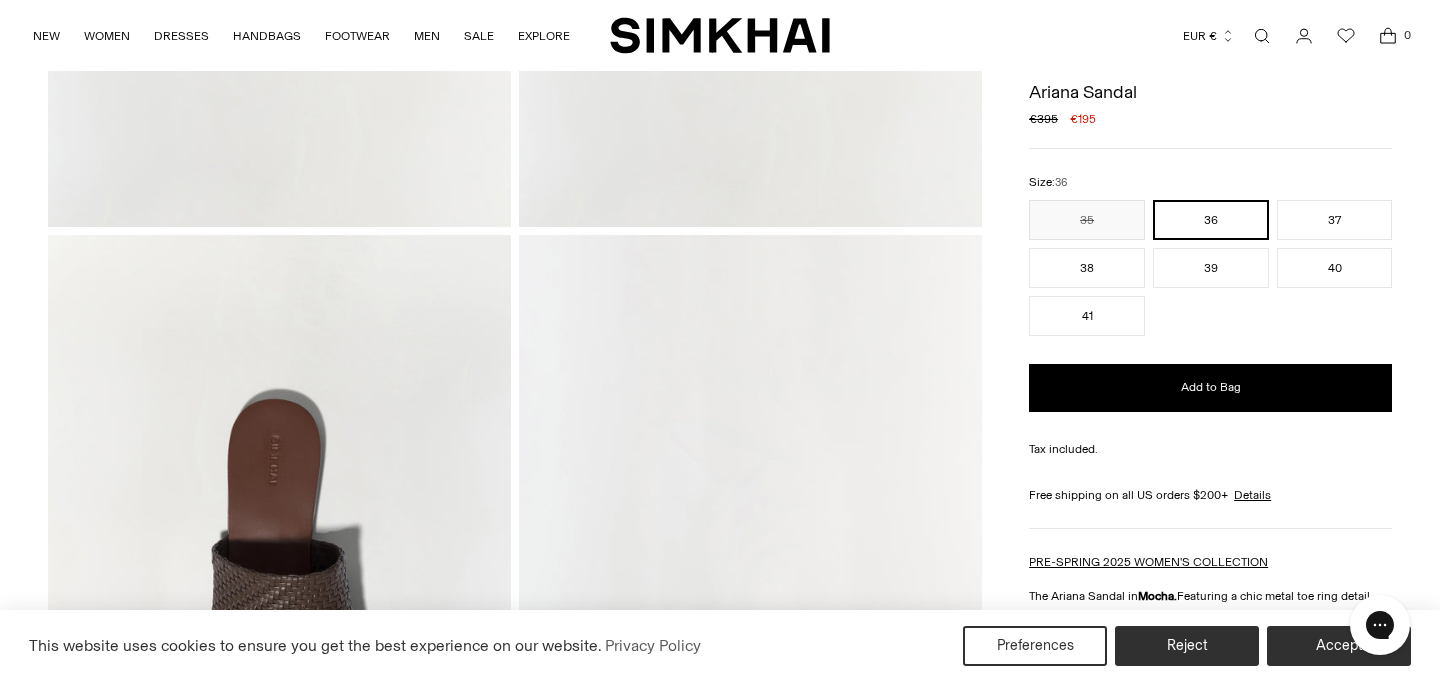 scroll, scrollTop: 601, scrollLeft: 0, axis: vertical 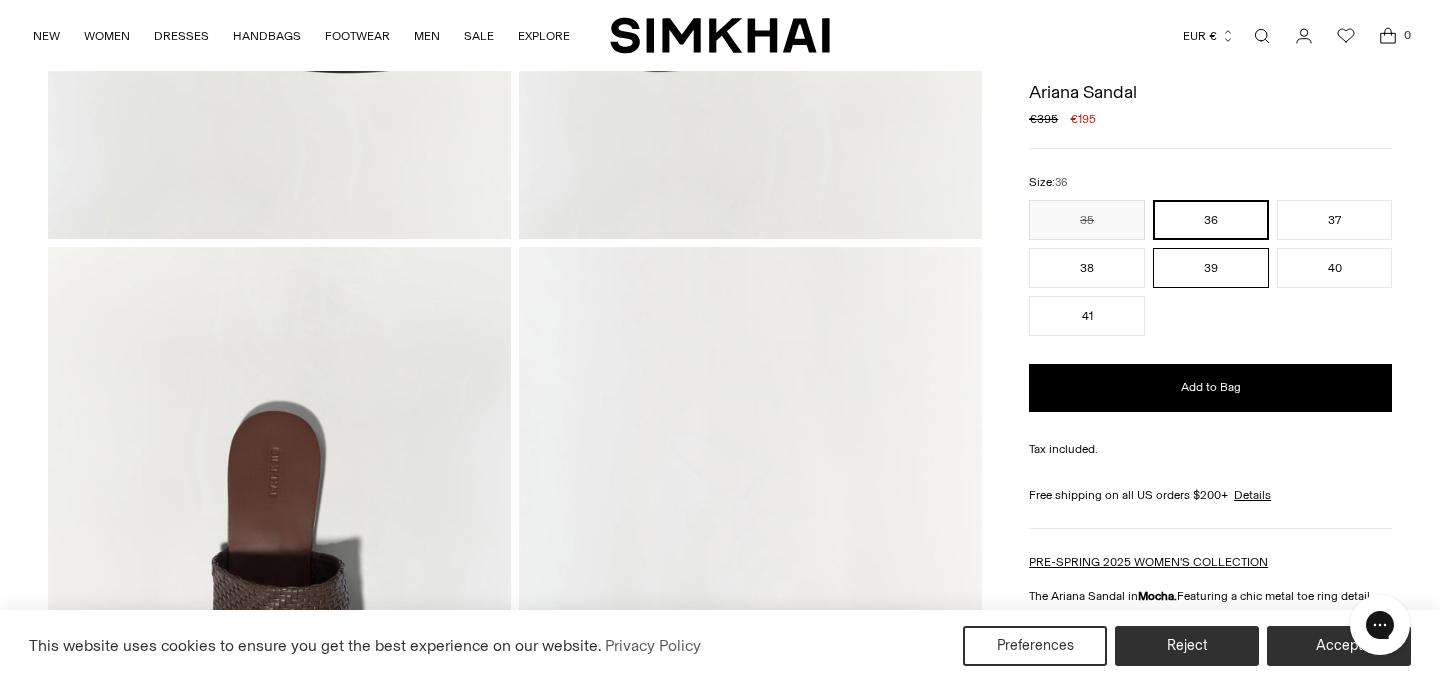 click on "39" at bounding box center (1211, 268) 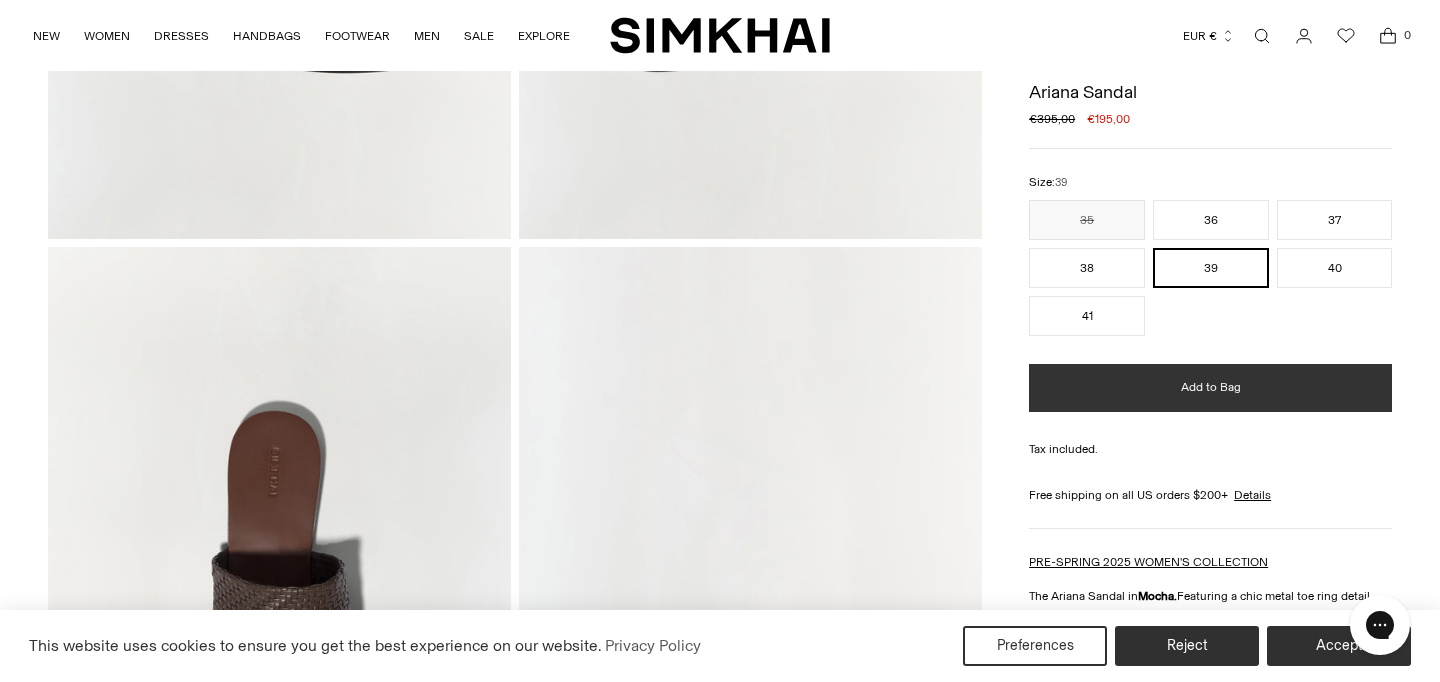 click on "Add to Bag" at bounding box center (1210, 388) 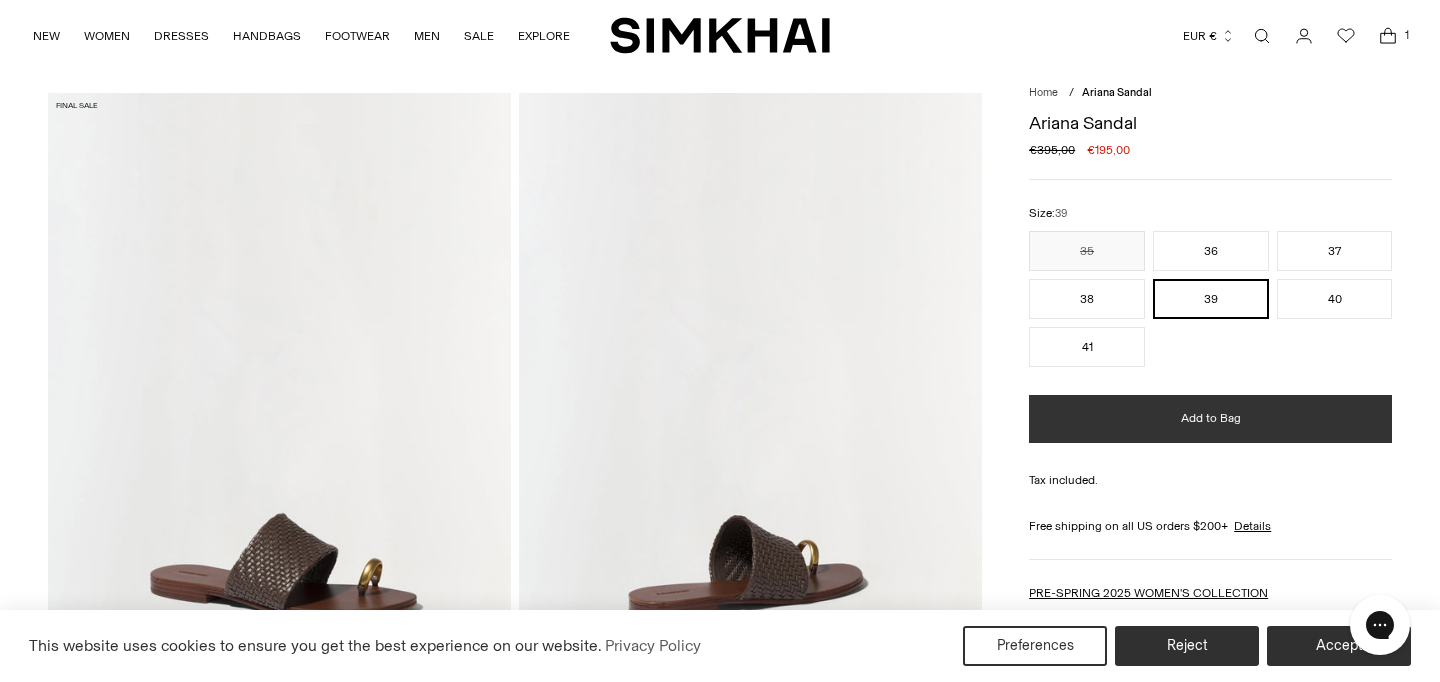 scroll, scrollTop: 16, scrollLeft: 0, axis: vertical 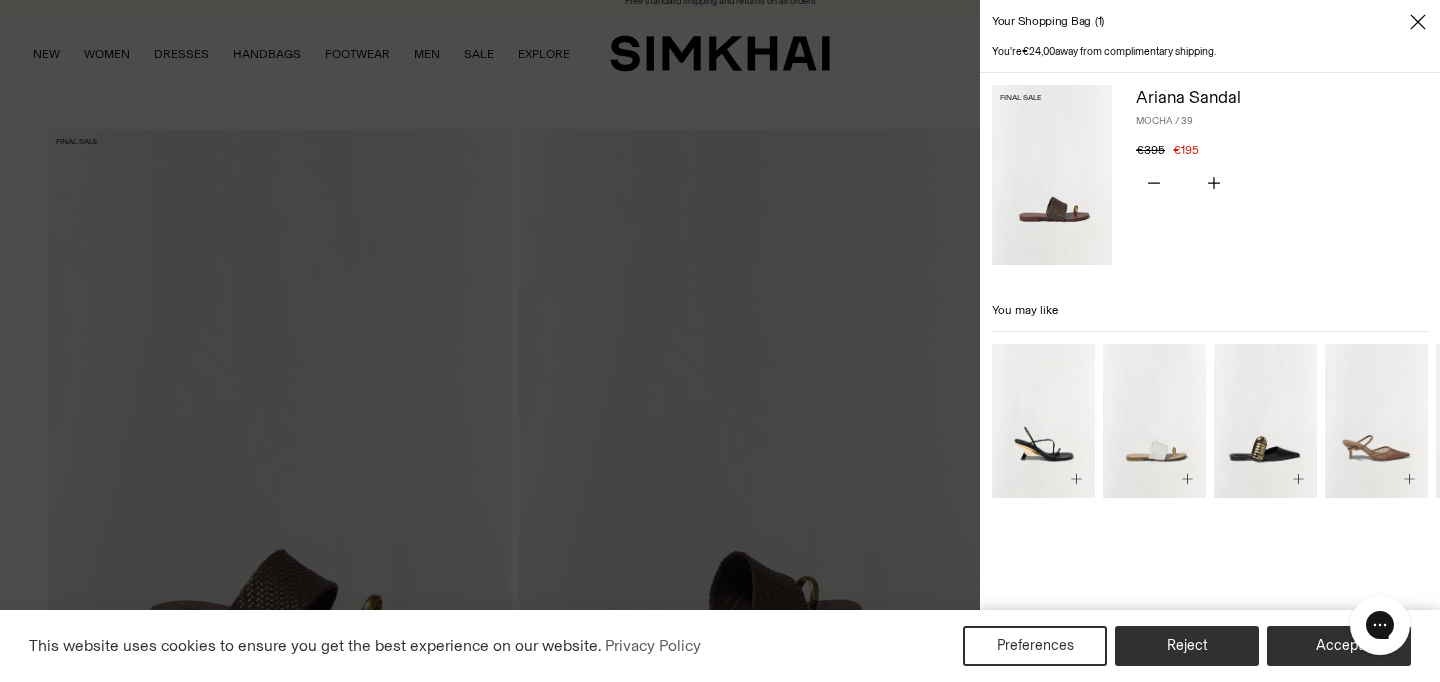 click at bounding box center [720, 341] 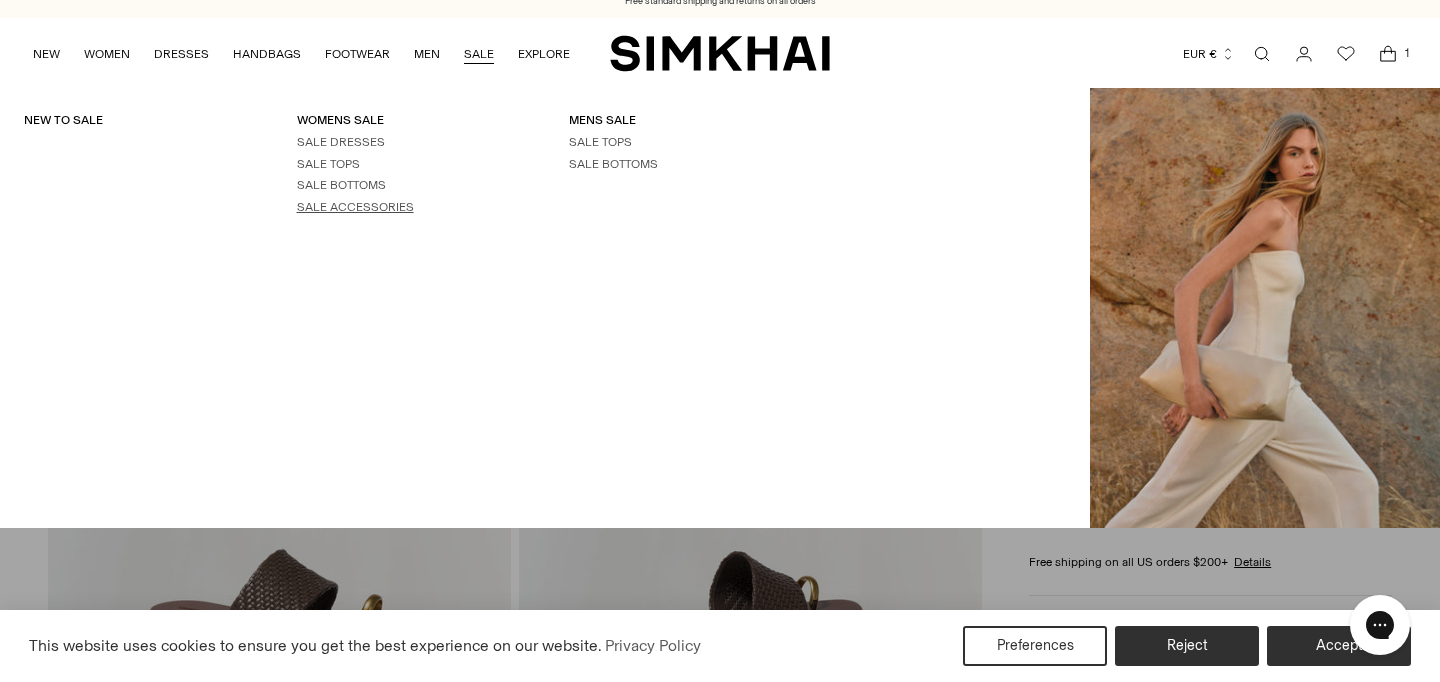 click on "SALE ACCESSORIES" at bounding box center [355, 207] 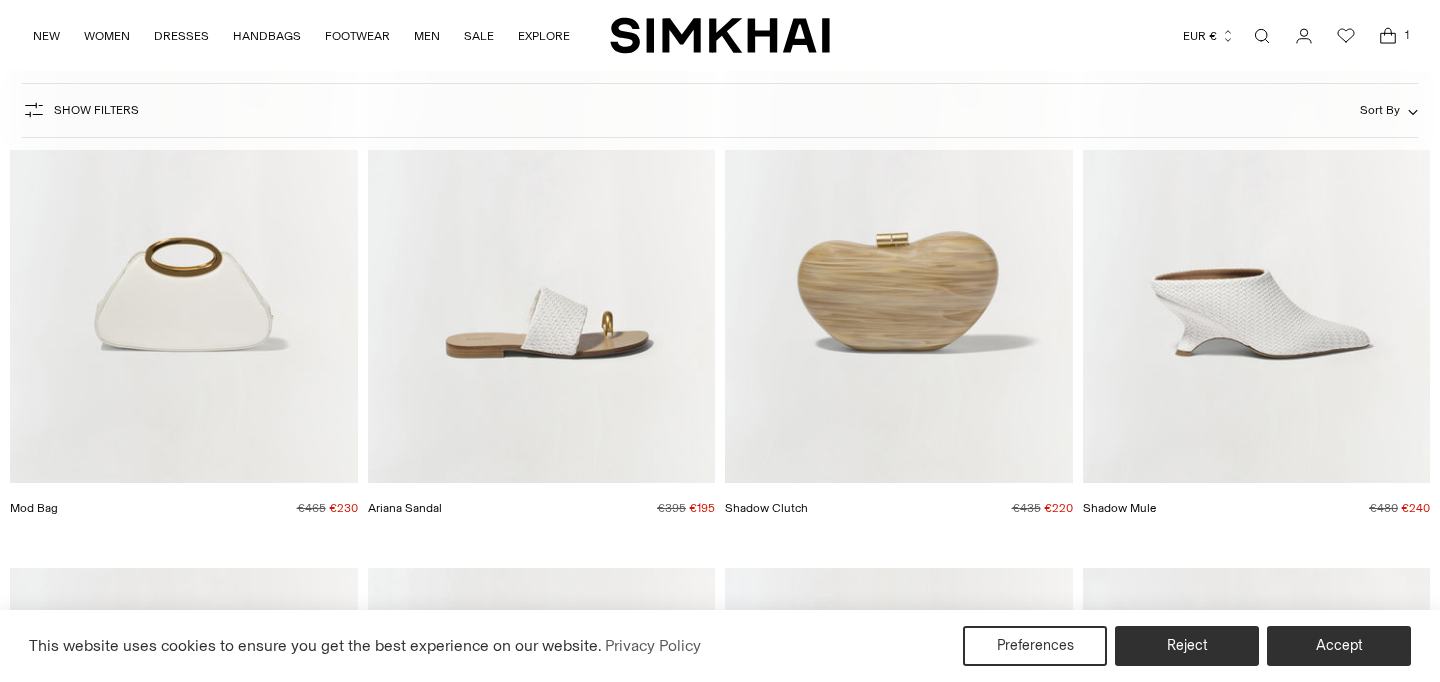 scroll, scrollTop: 317, scrollLeft: 0, axis: vertical 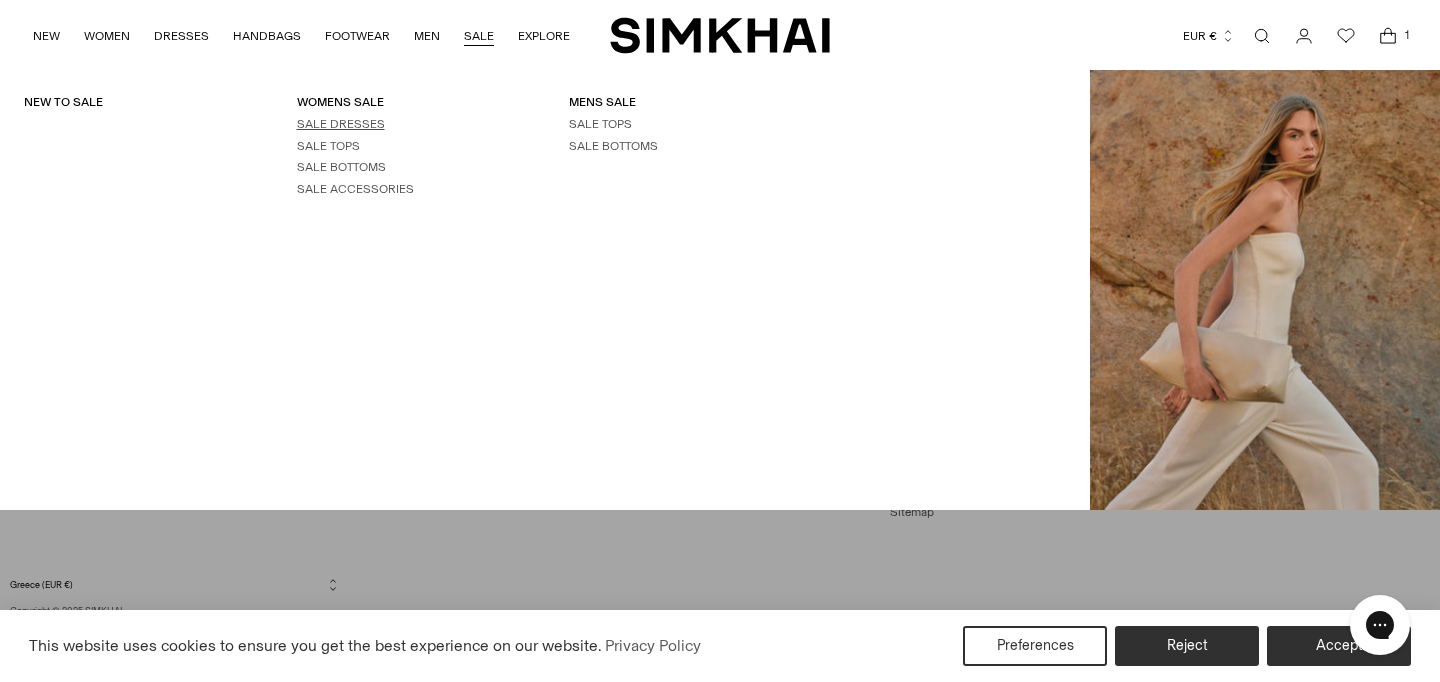 click on "SALE DRESSES" at bounding box center [341, 124] 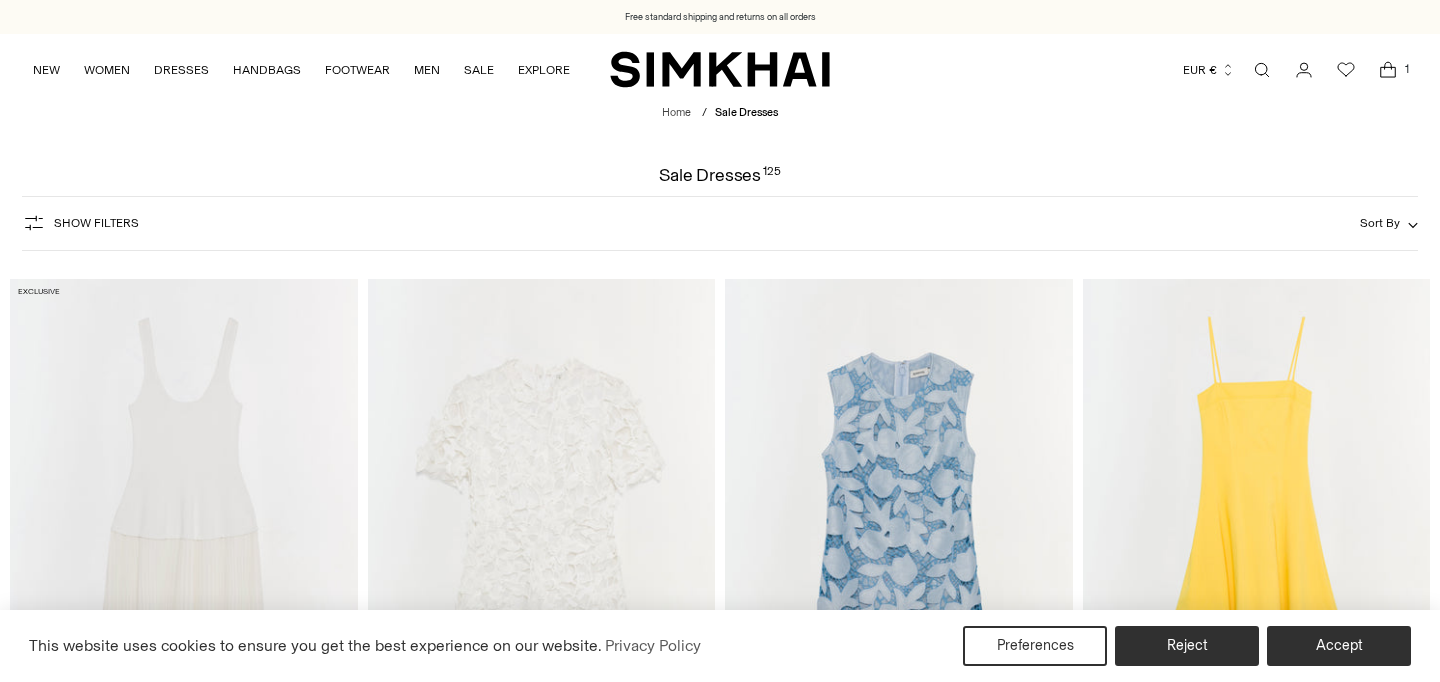 scroll, scrollTop: 0, scrollLeft: 0, axis: both 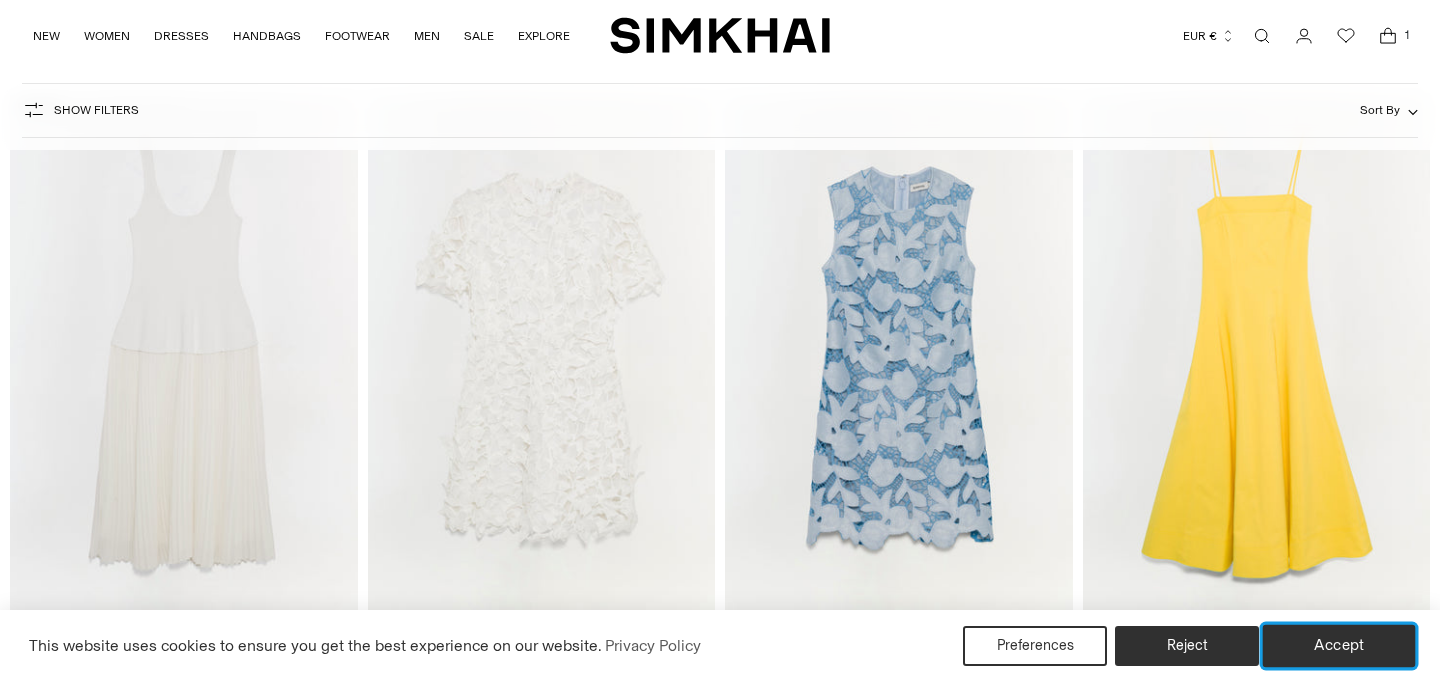 click on "Accept" at bounding box center (1339, 646) 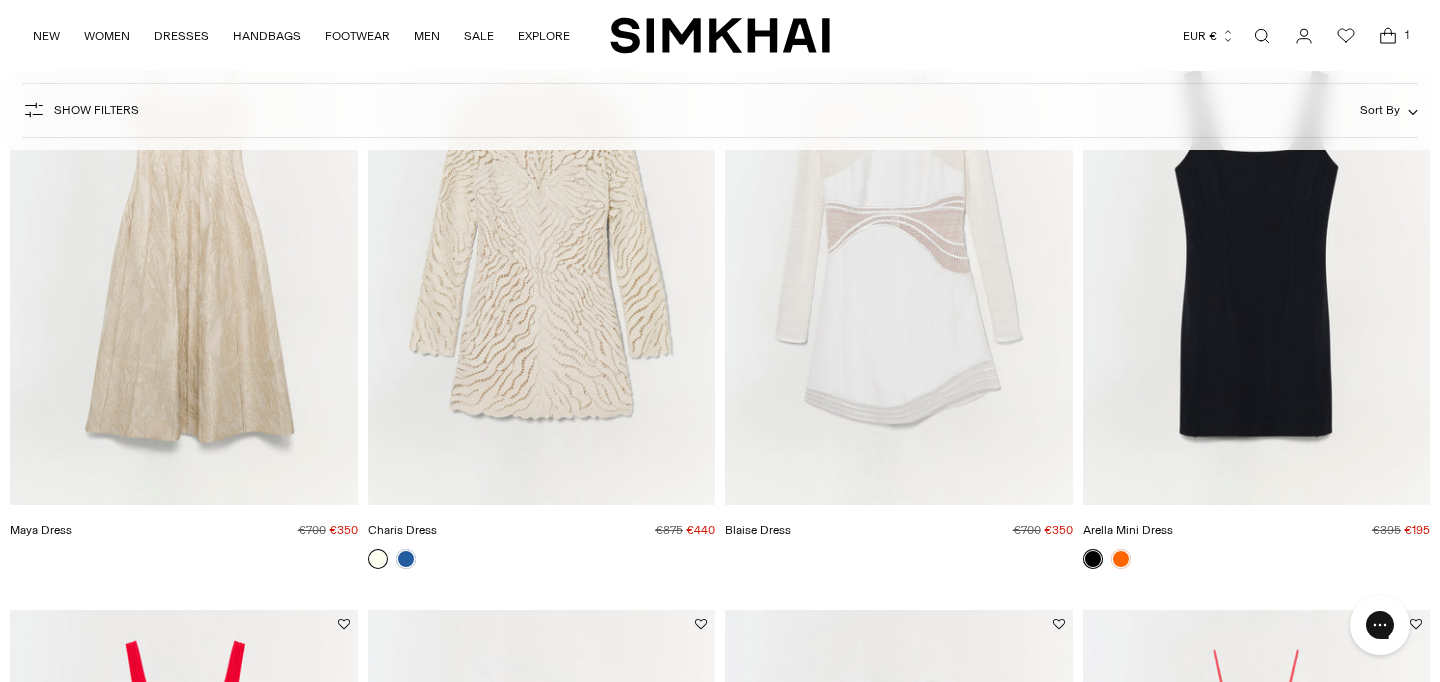 scroll, scrollTop: 5929, scrollLeft: 0, axis: vertical 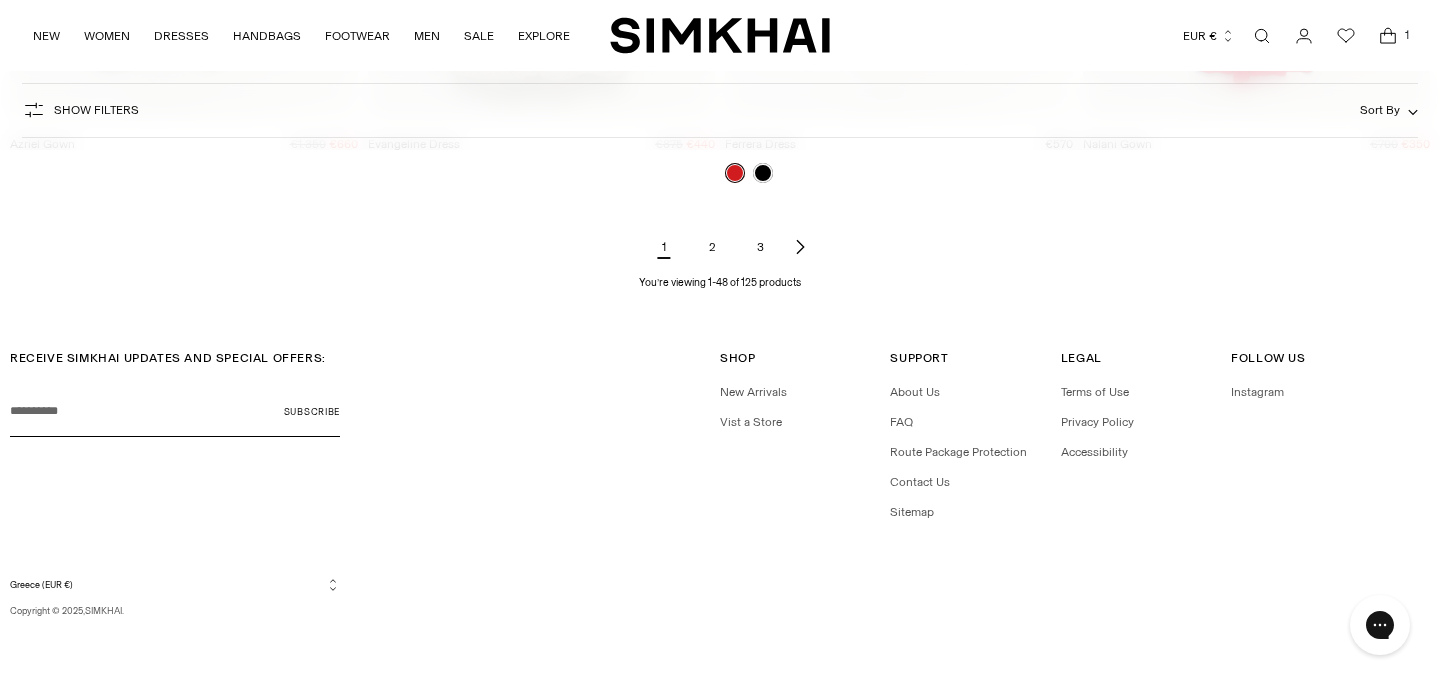 click on "2" at bounding box center [712, 247] 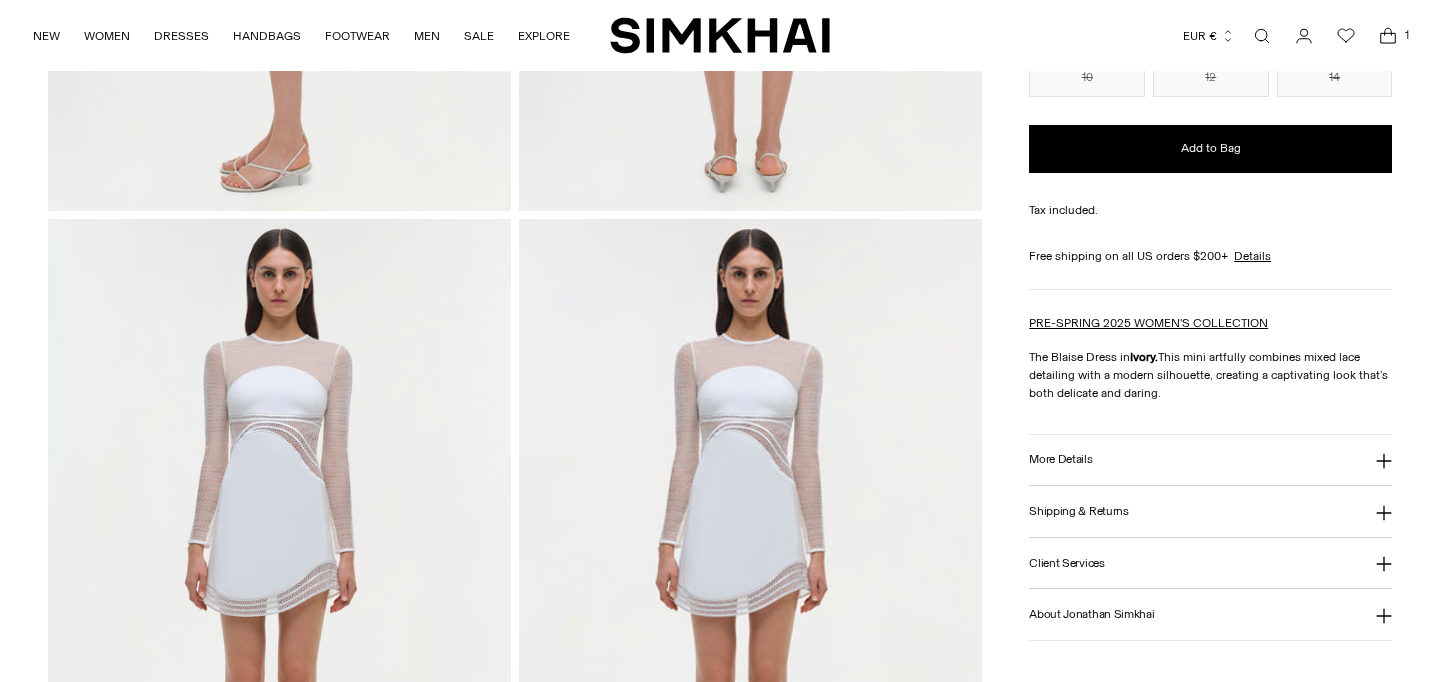 scroll, scrollTop: 1332, scrollLeft: 0, axis: vertical 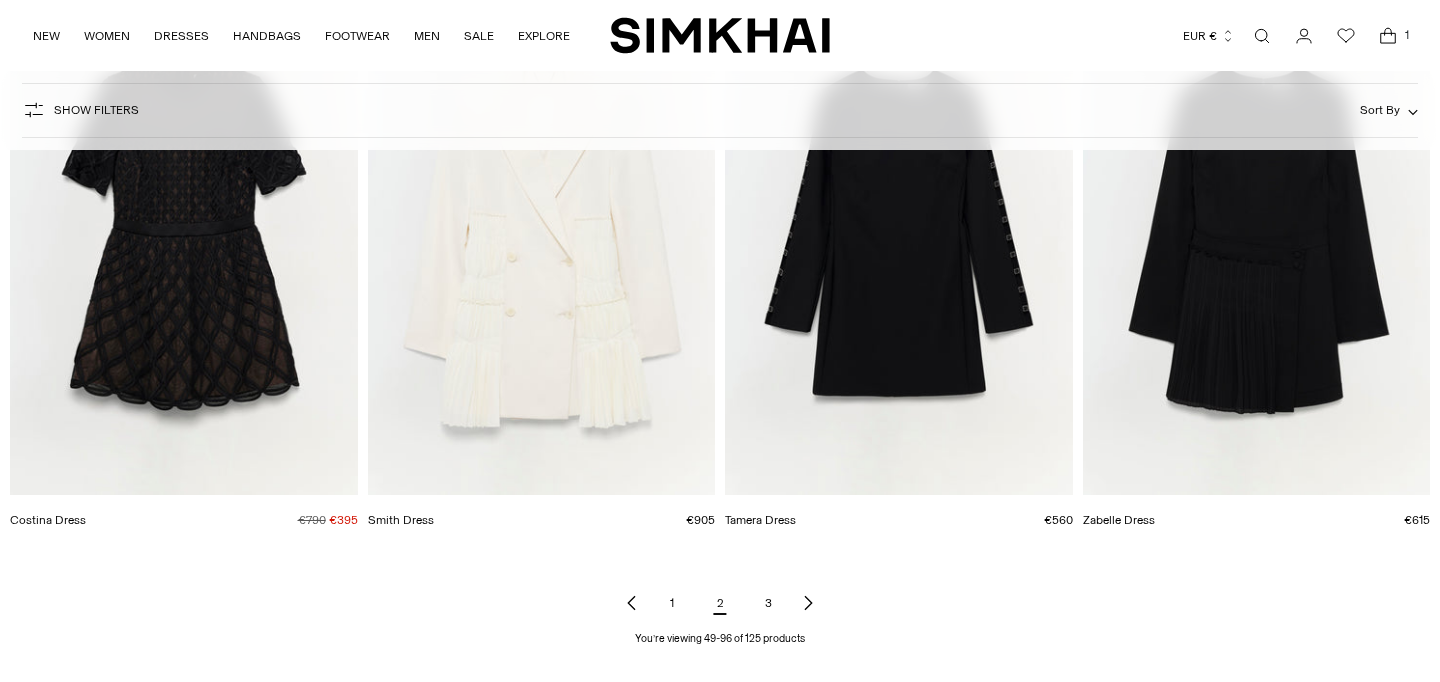 click on "3" at bounding box center [768, 603] 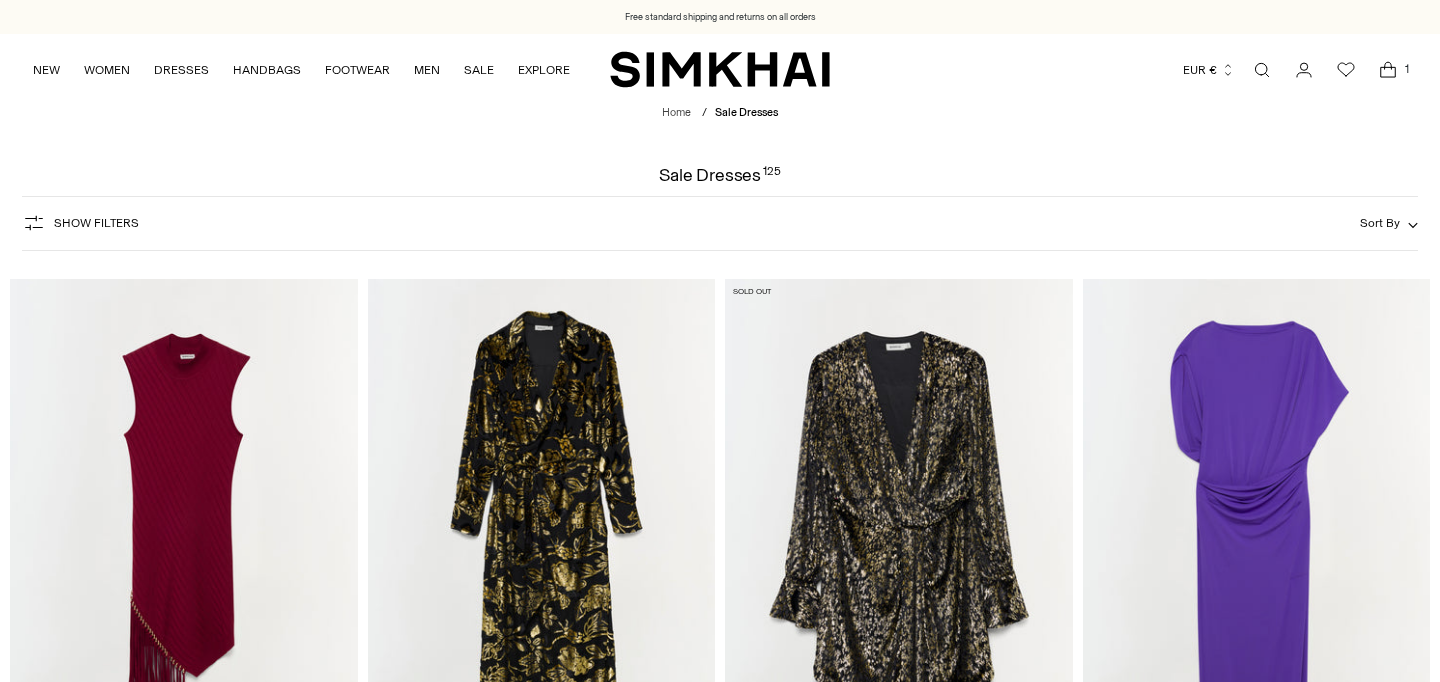 scroll, scrollTop: 0, scrollLeft: 0, axis: both 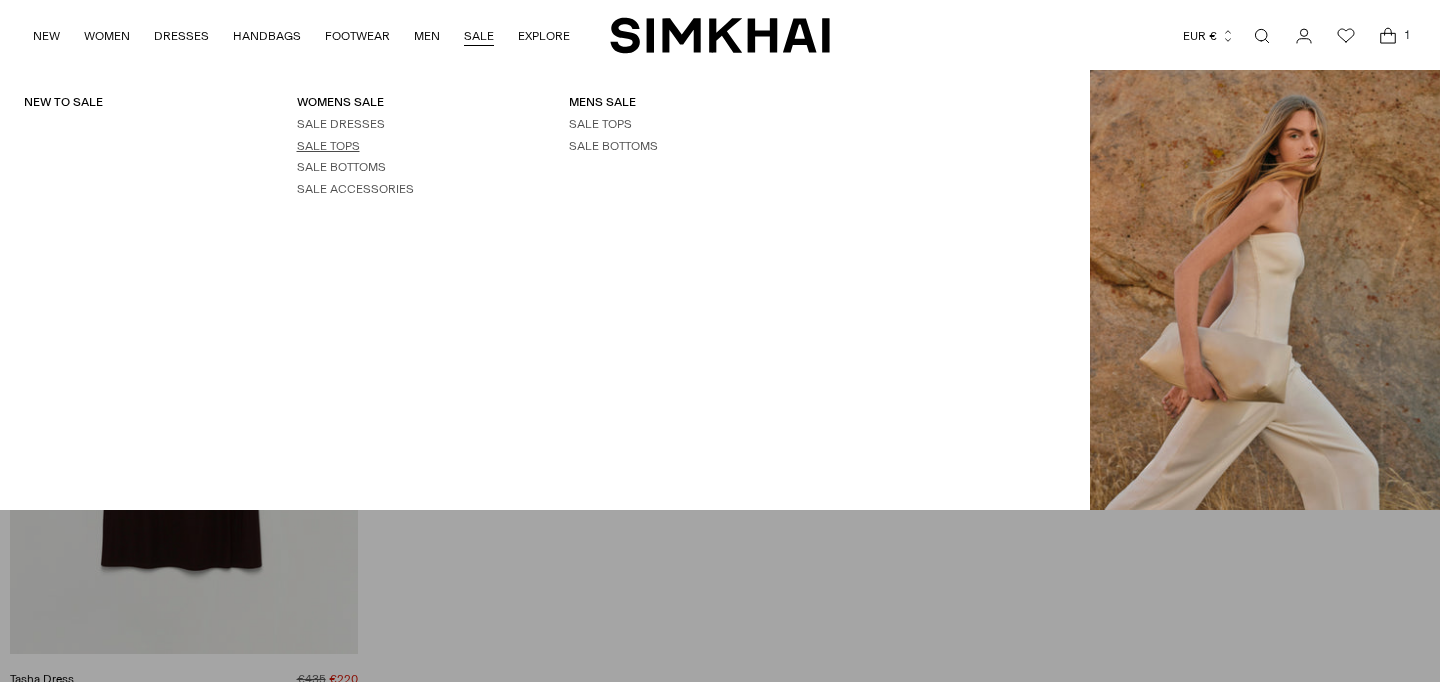 click on "SALE TOPS" at bounding box center (328, 146) 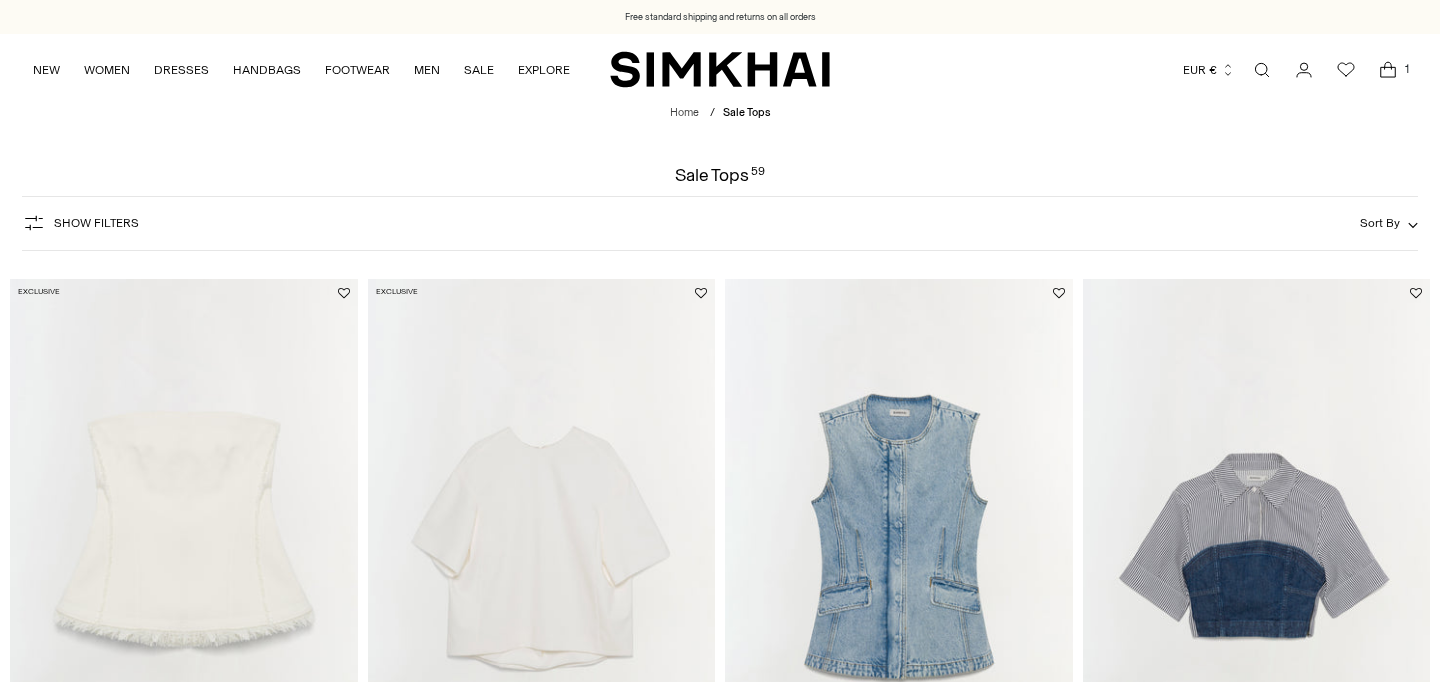 scroll, scrollTop: 228, scrollLeft: 0, axis: vertical 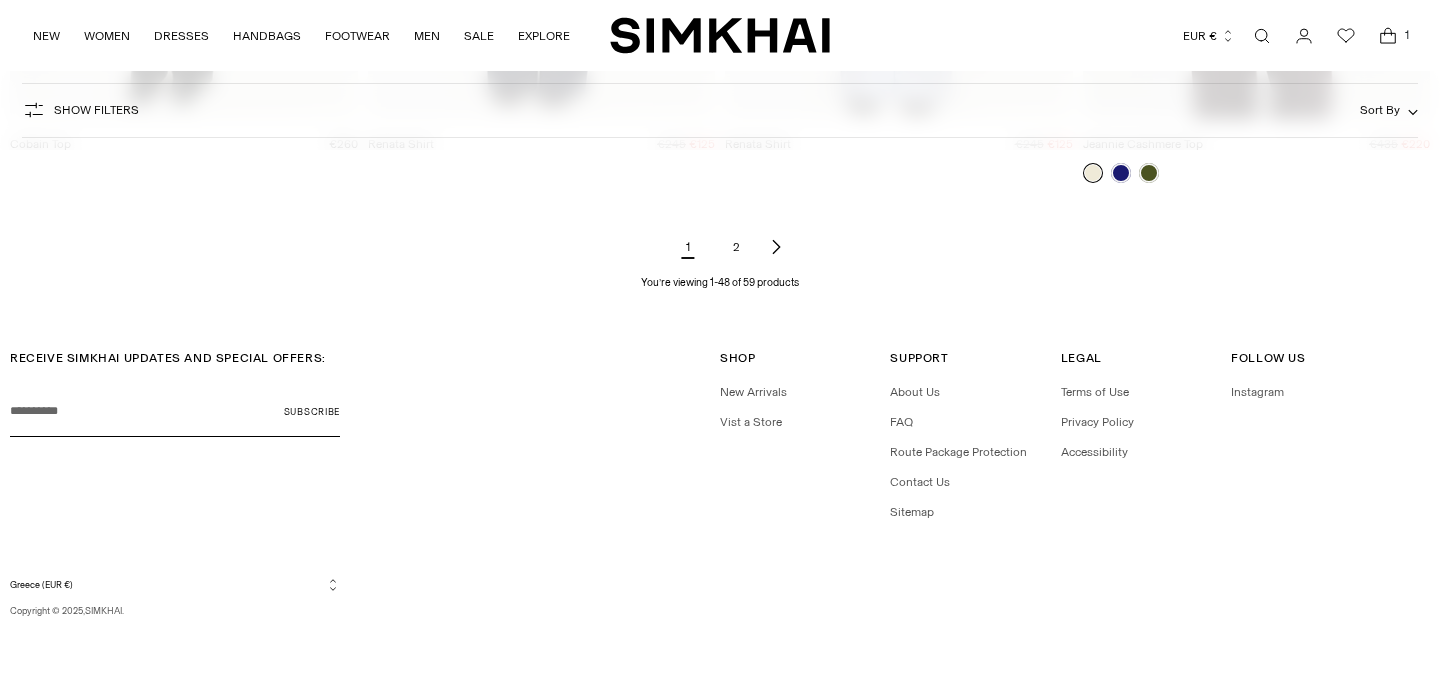click on "2" at bounding box center (736, 247) 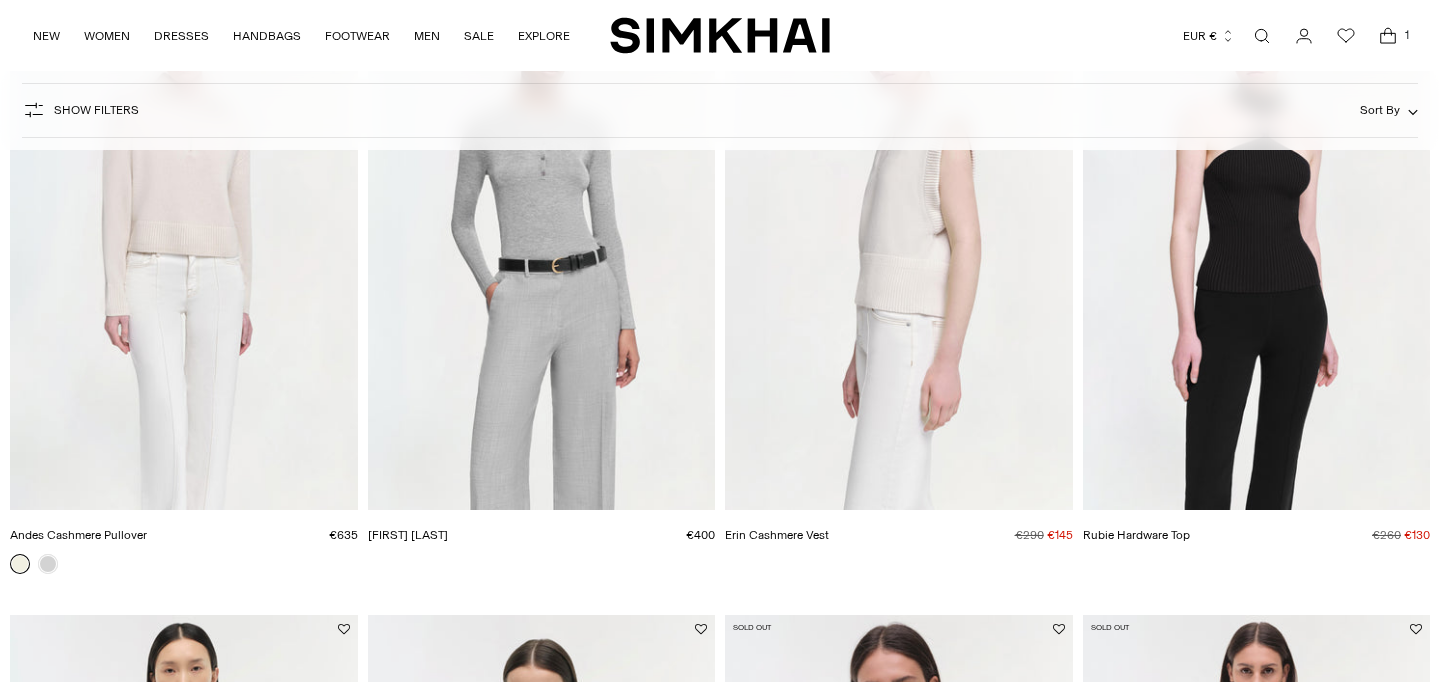 scroll, scrollTop: 832, scrollLeft: 0, axis: vertical 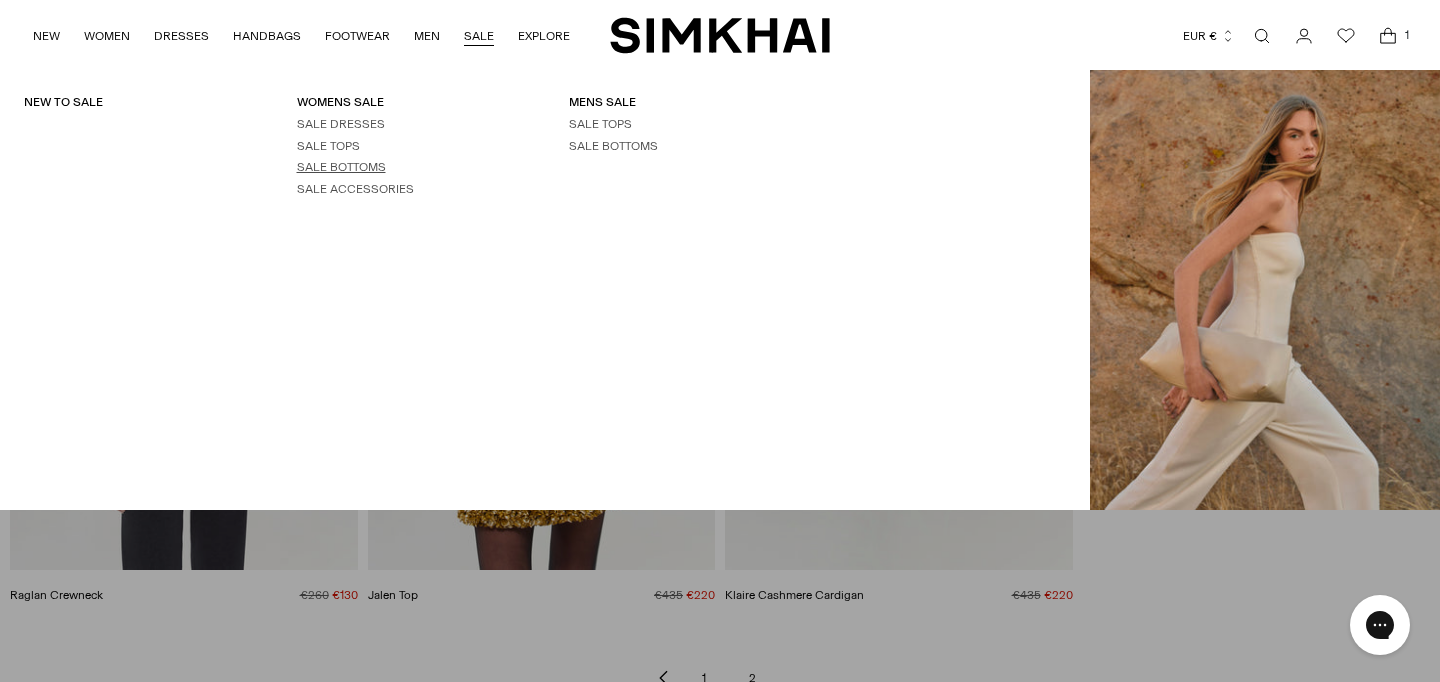 click on "SALE BOTTOMS" at bounding box center [341, 167] 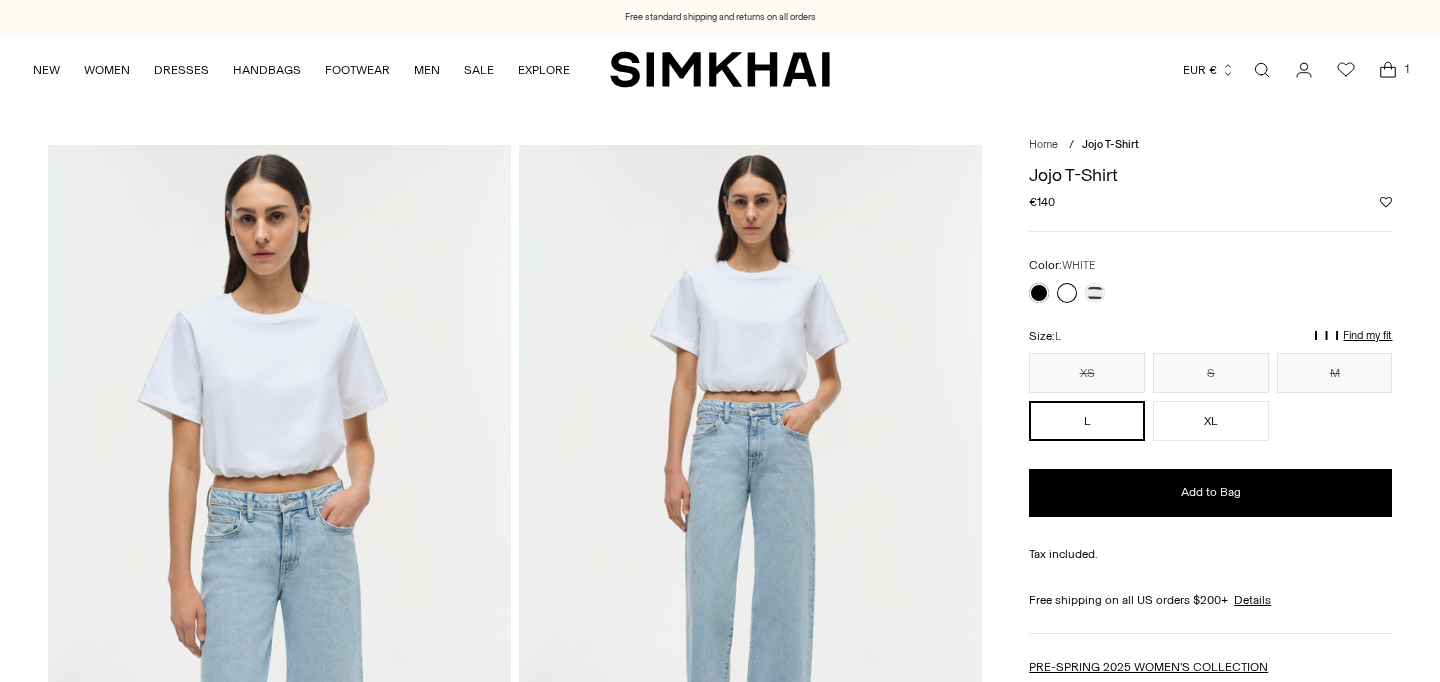 scroll, scrollTop: 0, scrollLeft: 0, axis: both 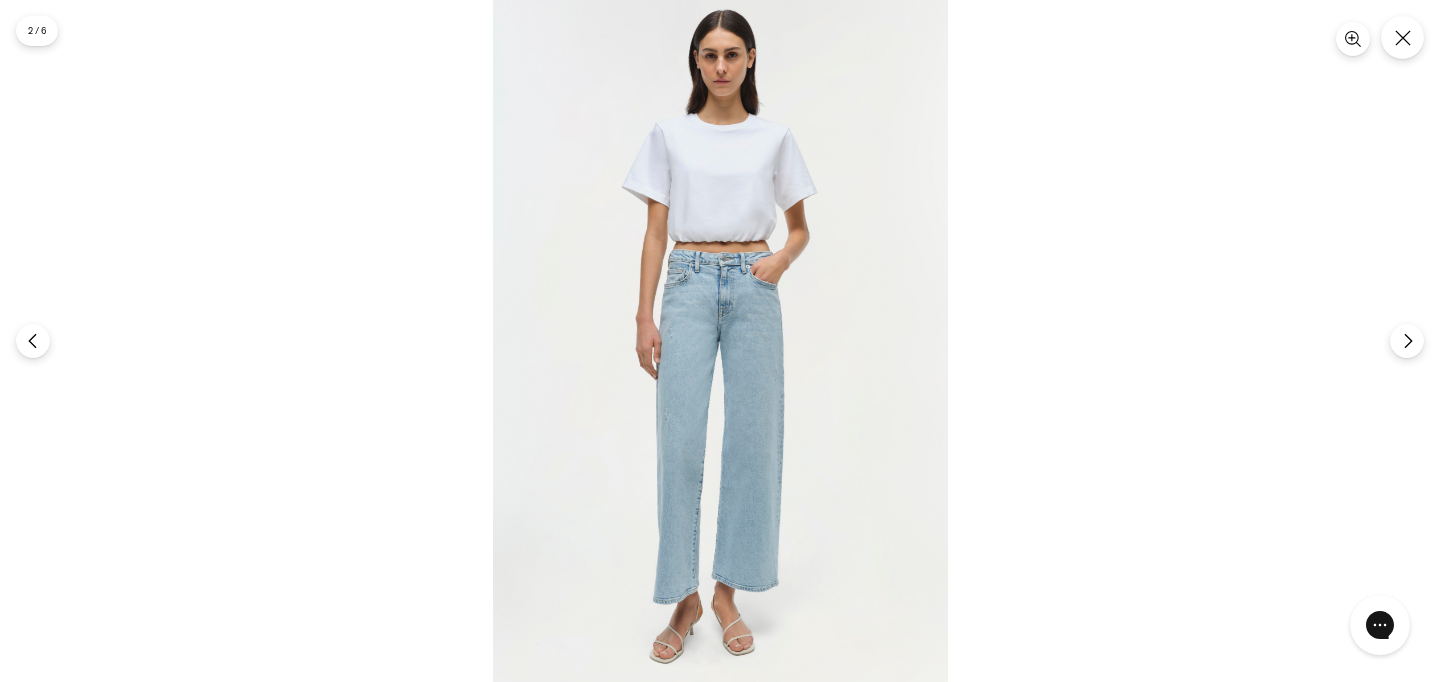 click at bounding box center (720, 341) 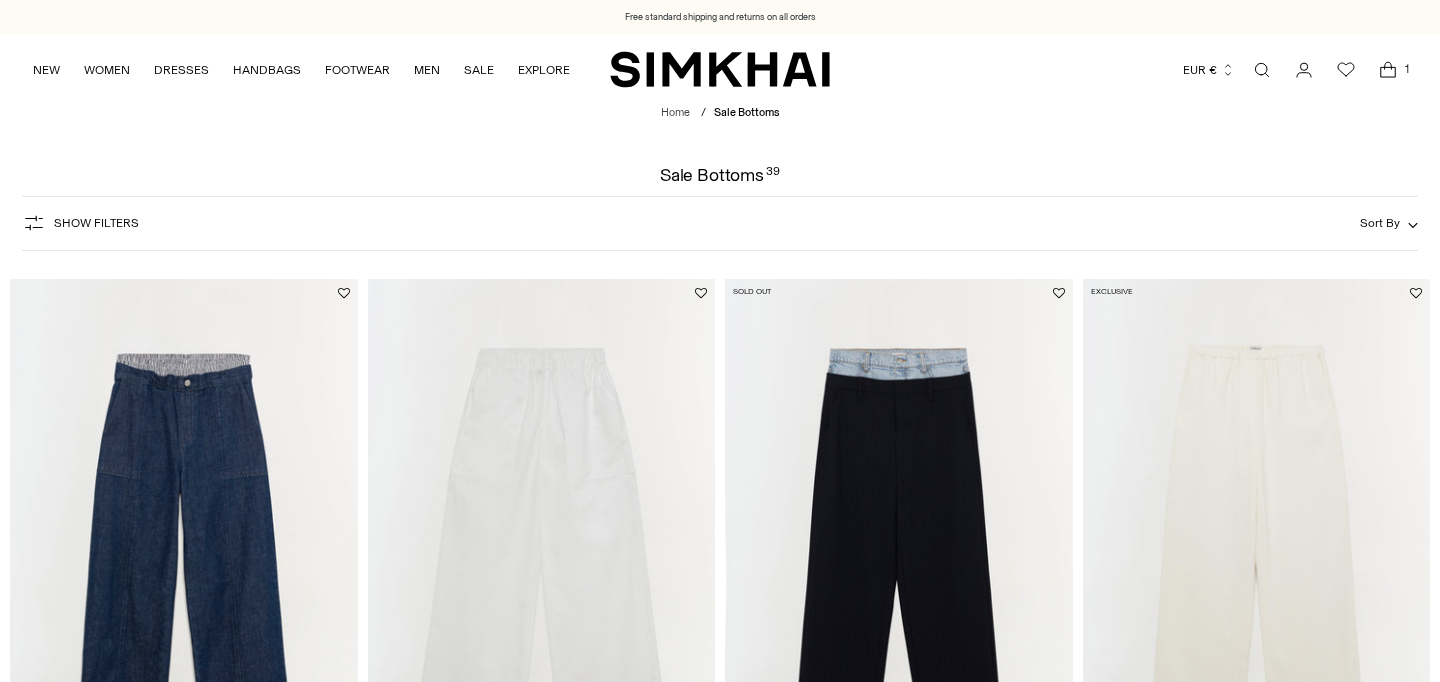 scroll, scrollTop: 0, scrollLeft: 0, axis: both 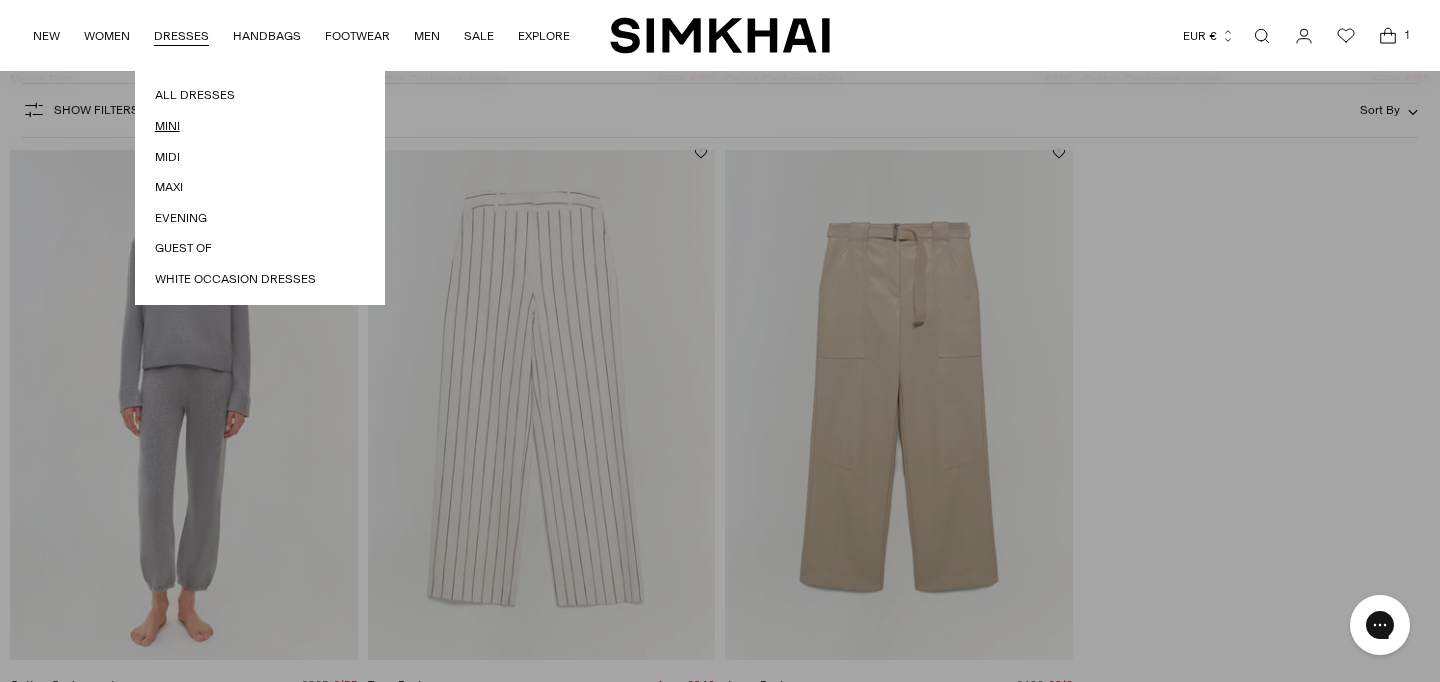 click on "Mini" at bounding box center [260, 126] 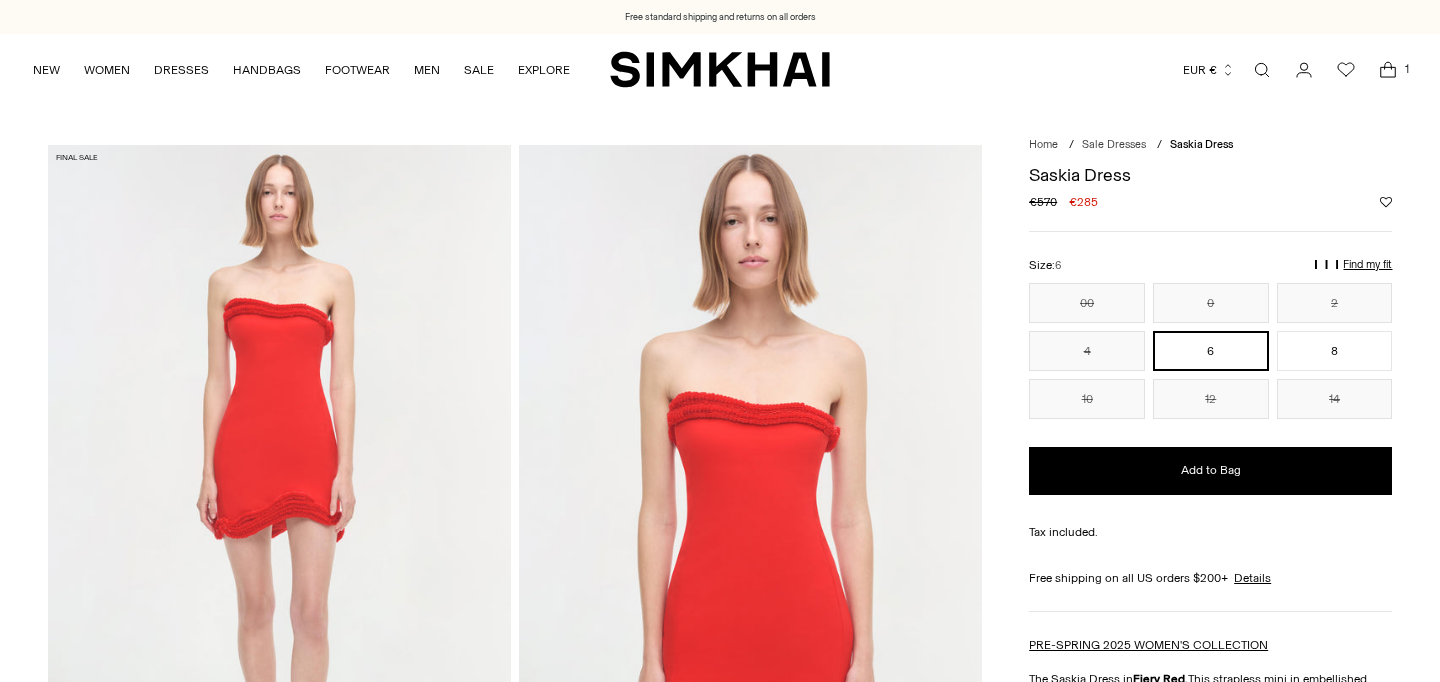 scroll, scrollTop: 0, scrollLeft: 0, axis: both 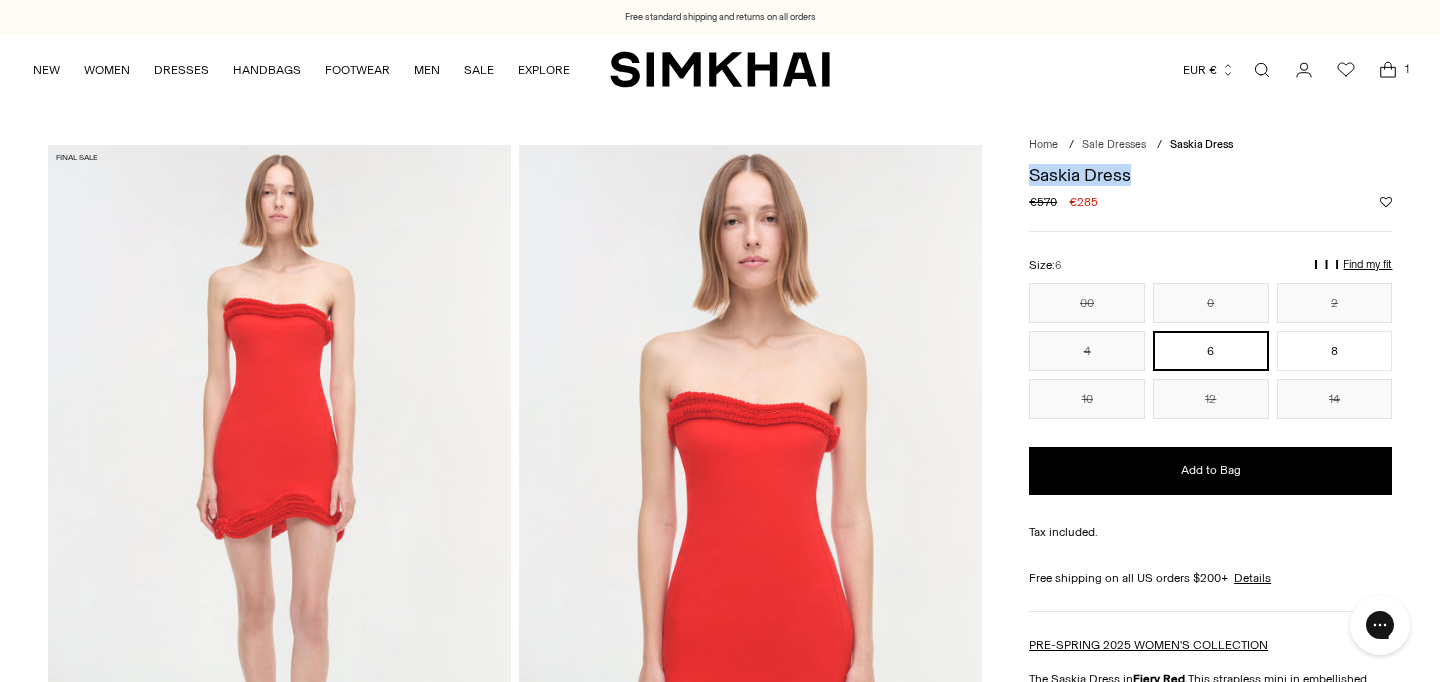 drag, startPoint x: 1118, startPoint y: 174, endPoint x: 1028, endPoint y: 167, distance: 90.27181 